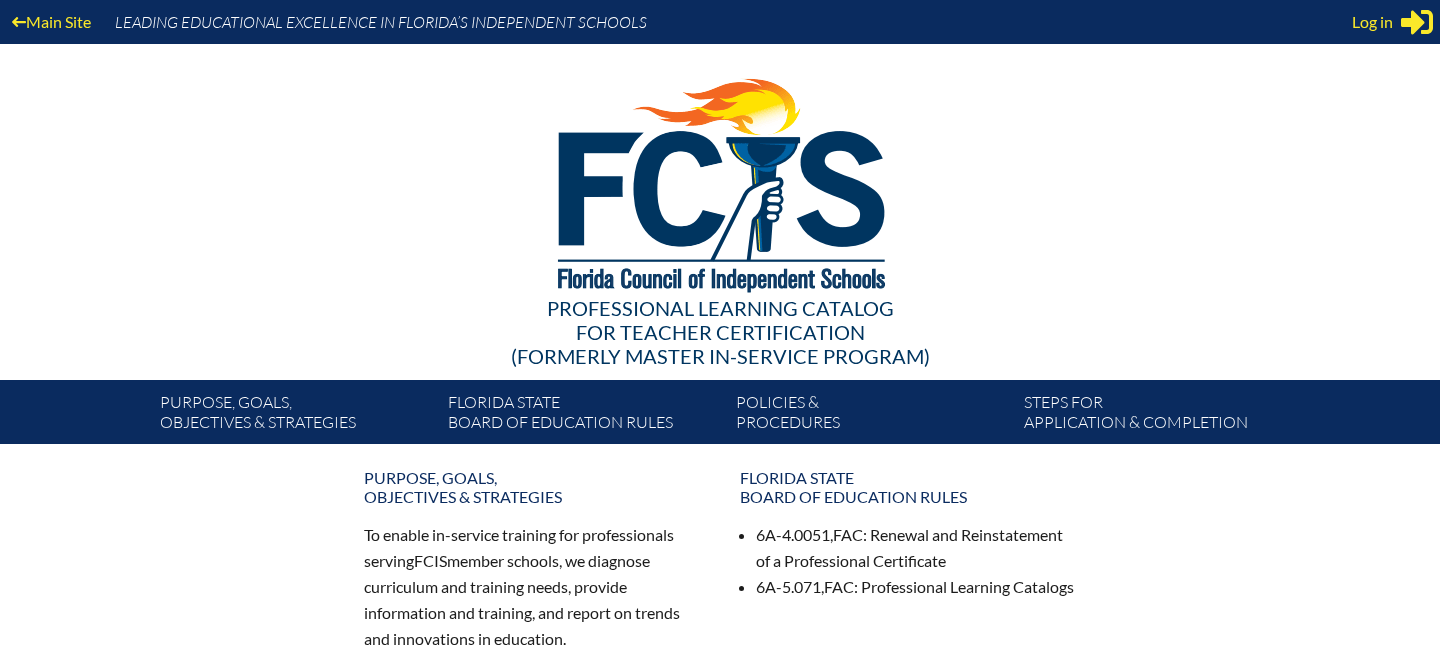 scroll, scrollTop: 0, scrollLeft: 0, axis: both 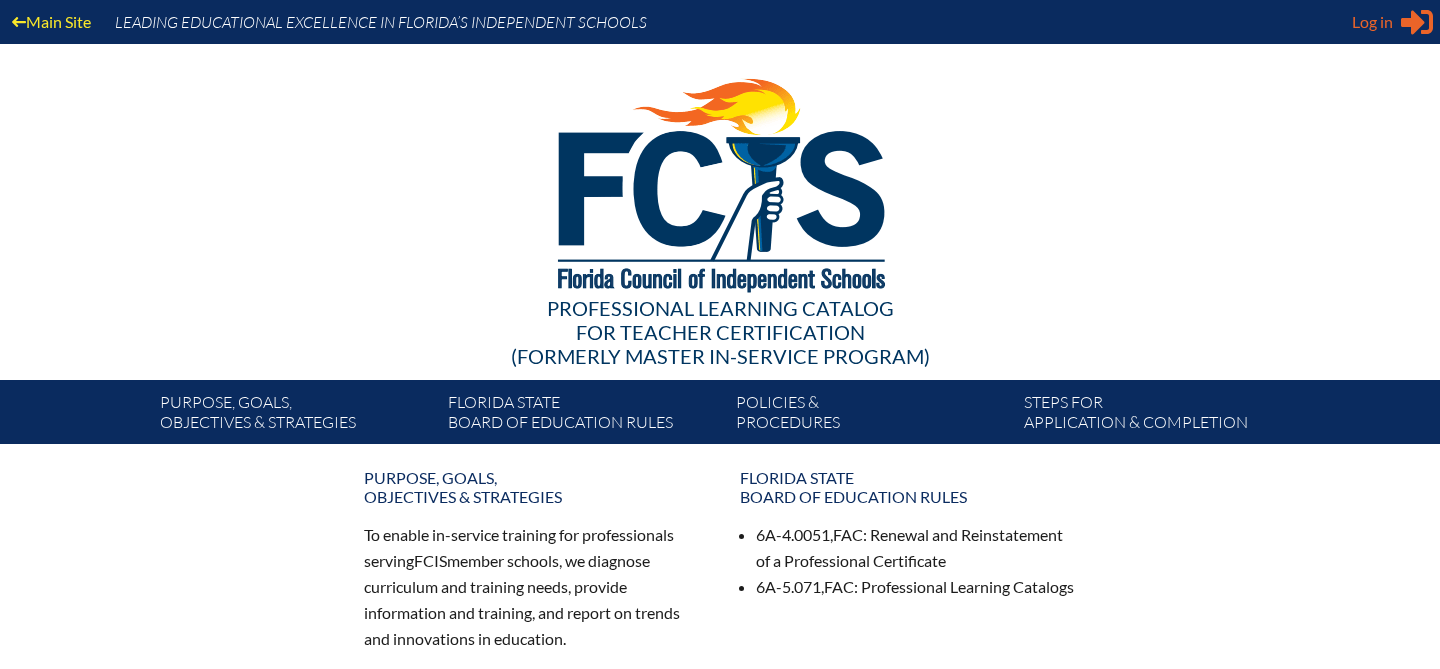 type on "[EMAIL]" 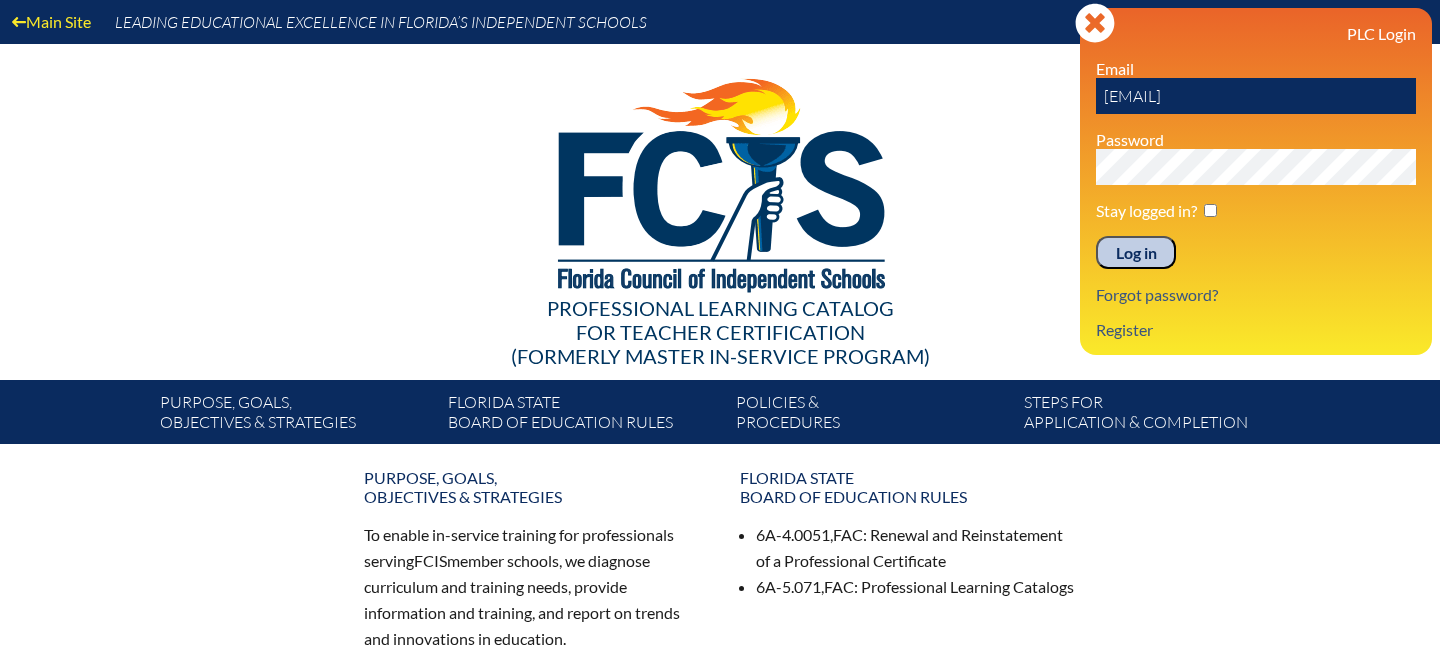 click on "Log in" at bounding box center [1136, 253] 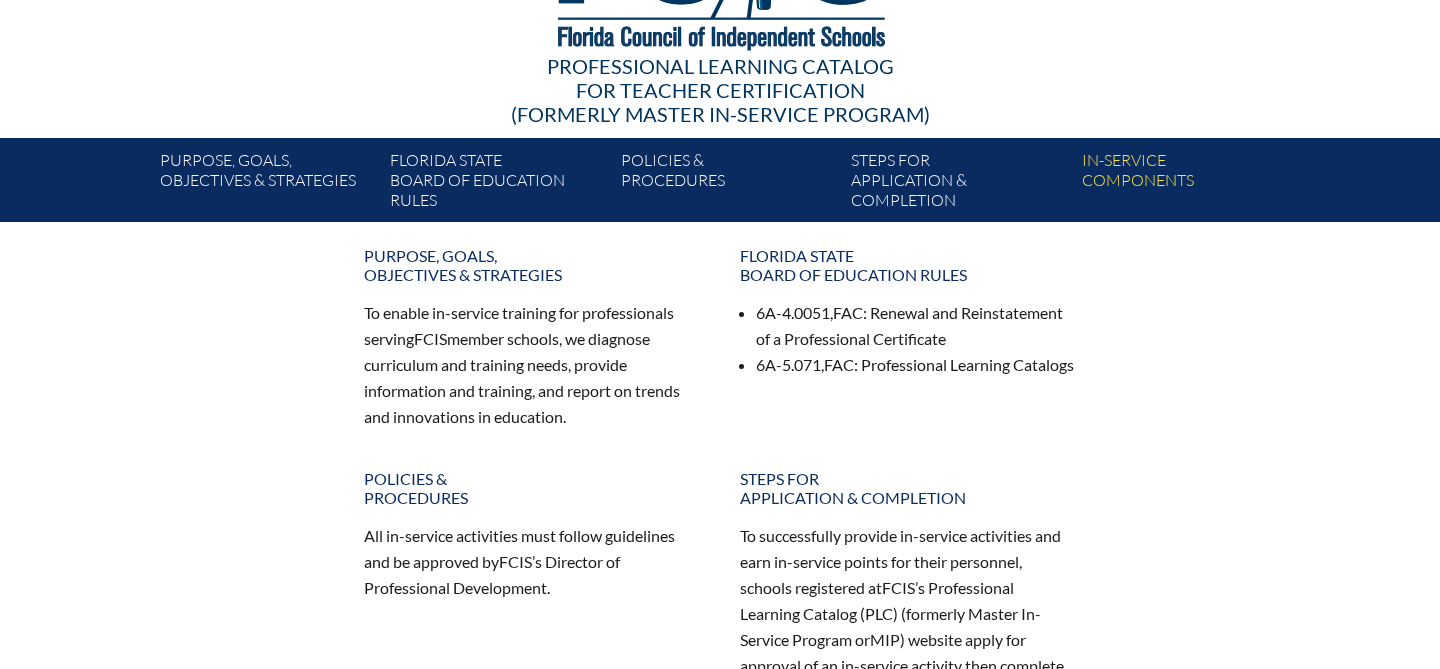 scroll, scrollTop: 0, scrollLeft: 0, axis: both 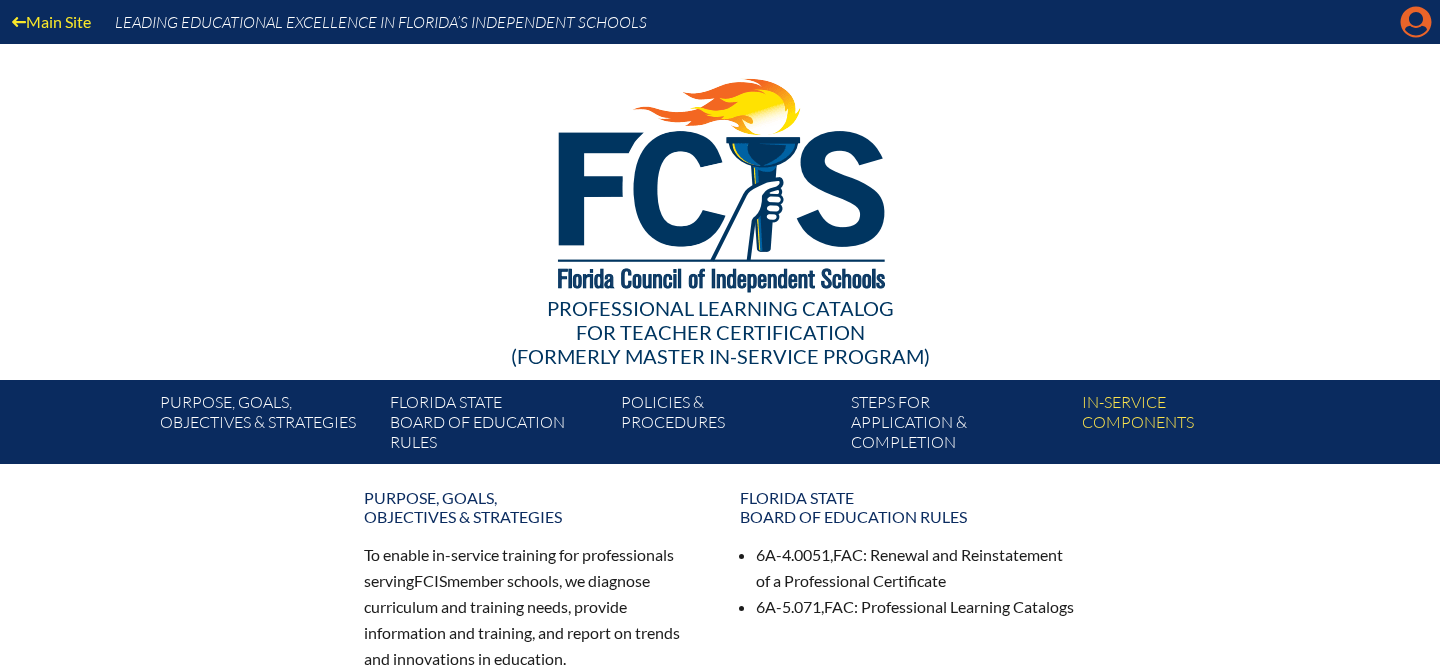 click on "Manage account" 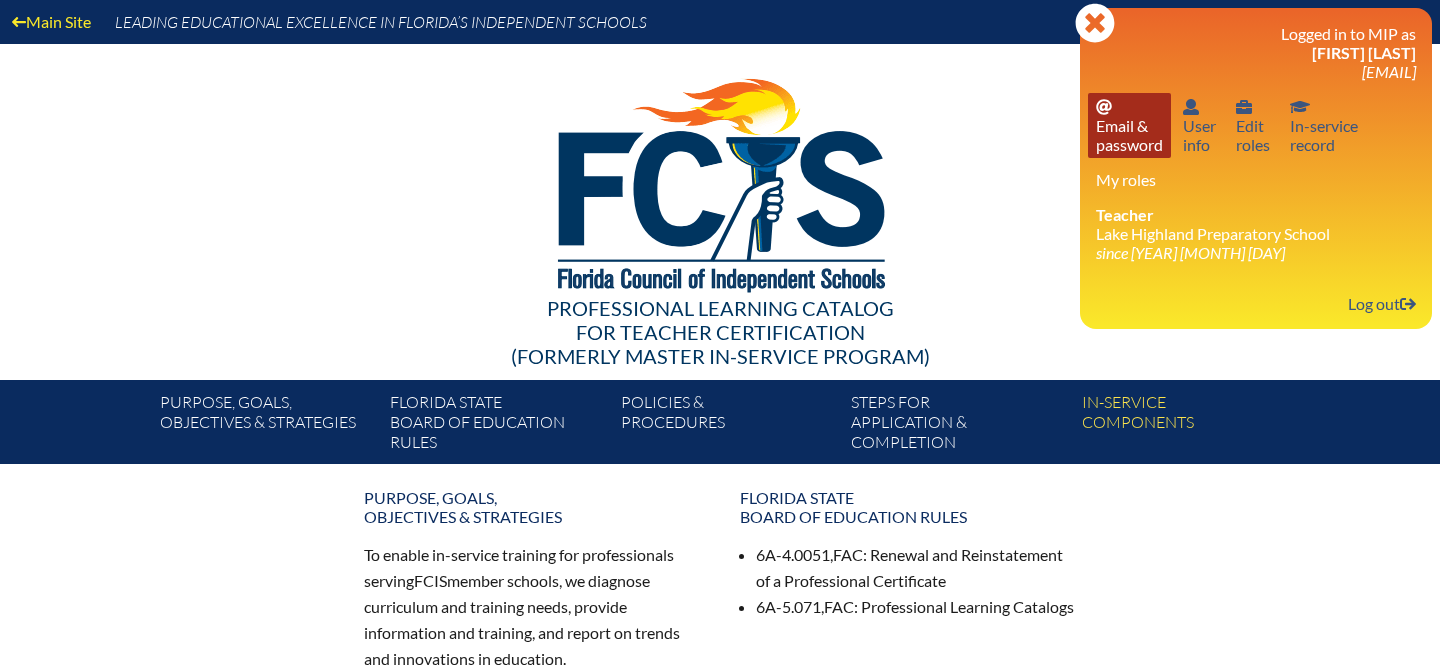 click on "Email password
Email & password" at bounding box center (1129, 125) 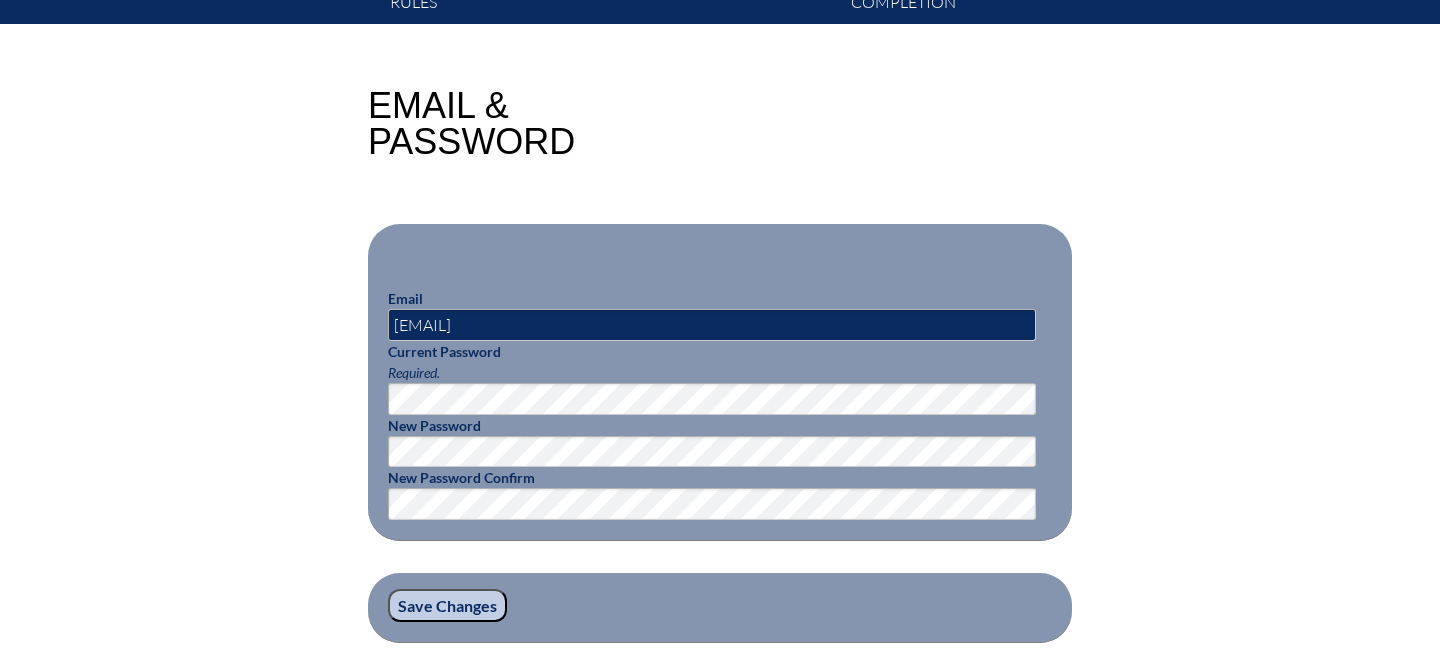 scroll, scrollTop: 479, scrollLeft: 0, axis: vertical 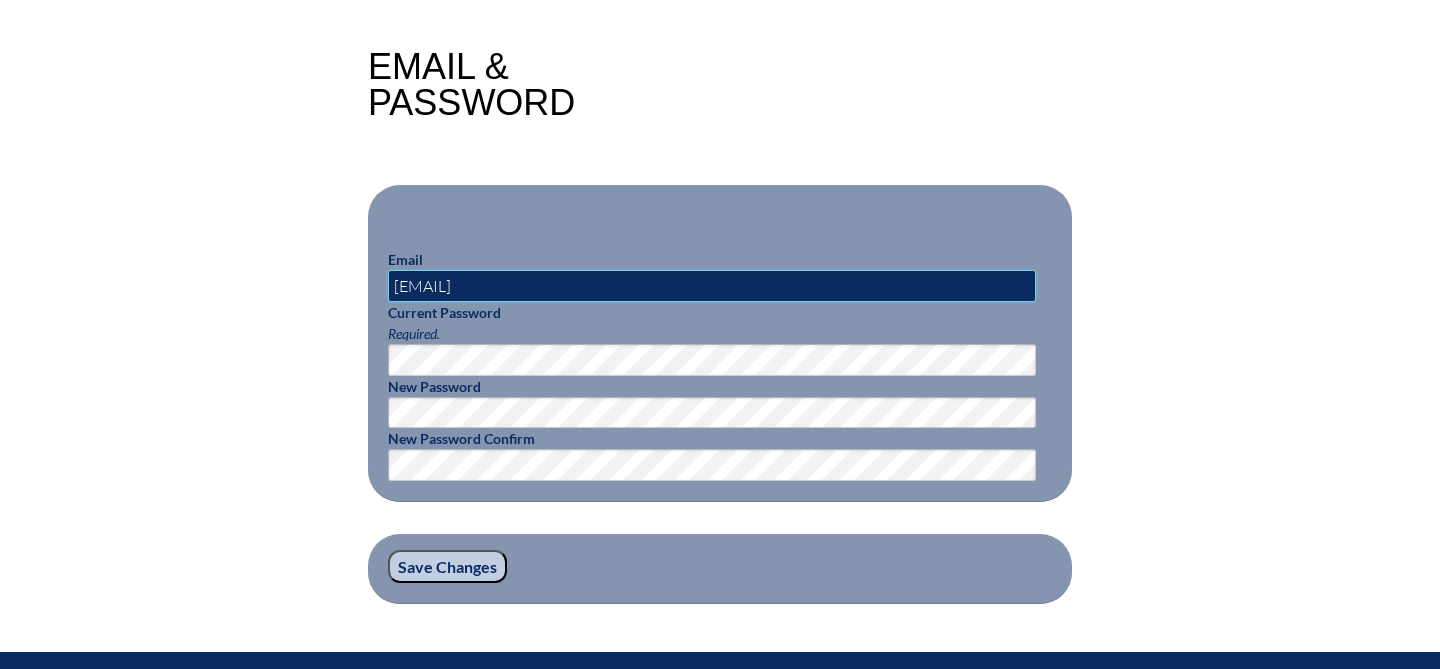 click on "[EMAIL]" at bounding box center [712, 286] 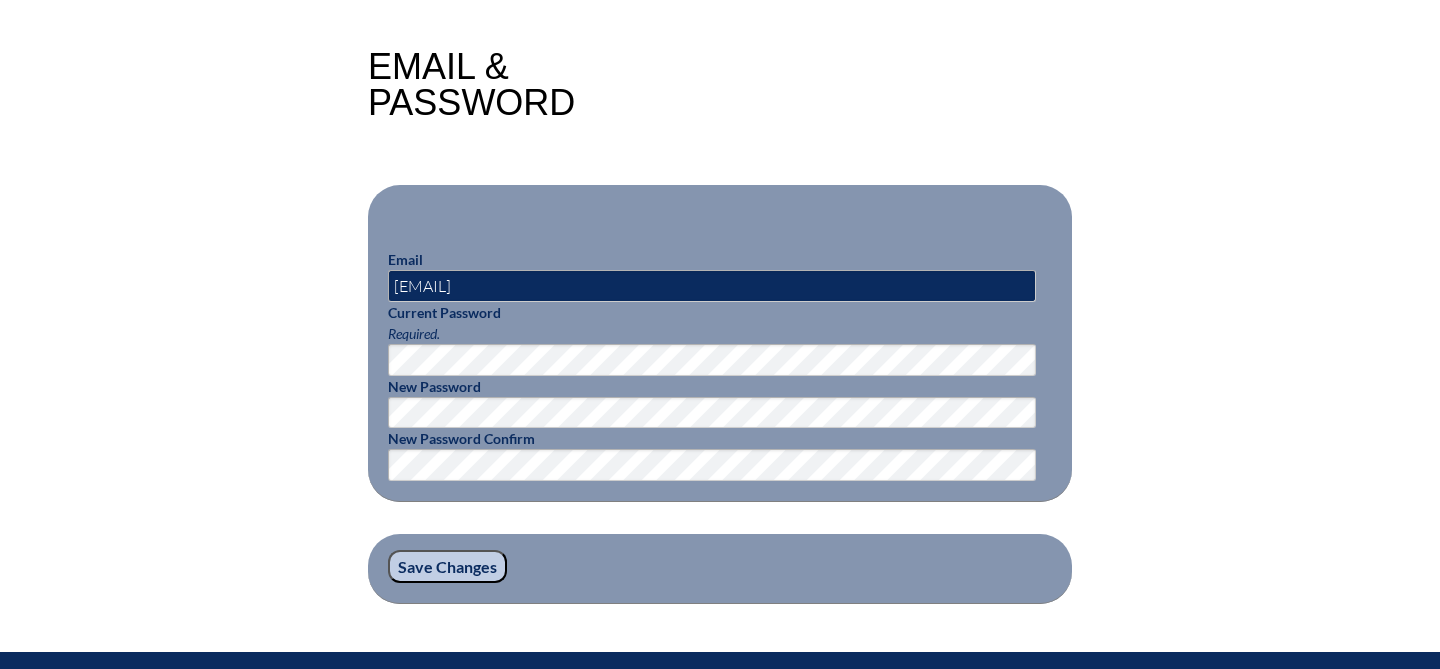 click on "Email & Password
Email
gclemens@lhprep.org
Current Password
Required.
New Password
New Password Confirm
Save Changes" at bounding box center [720, 326] 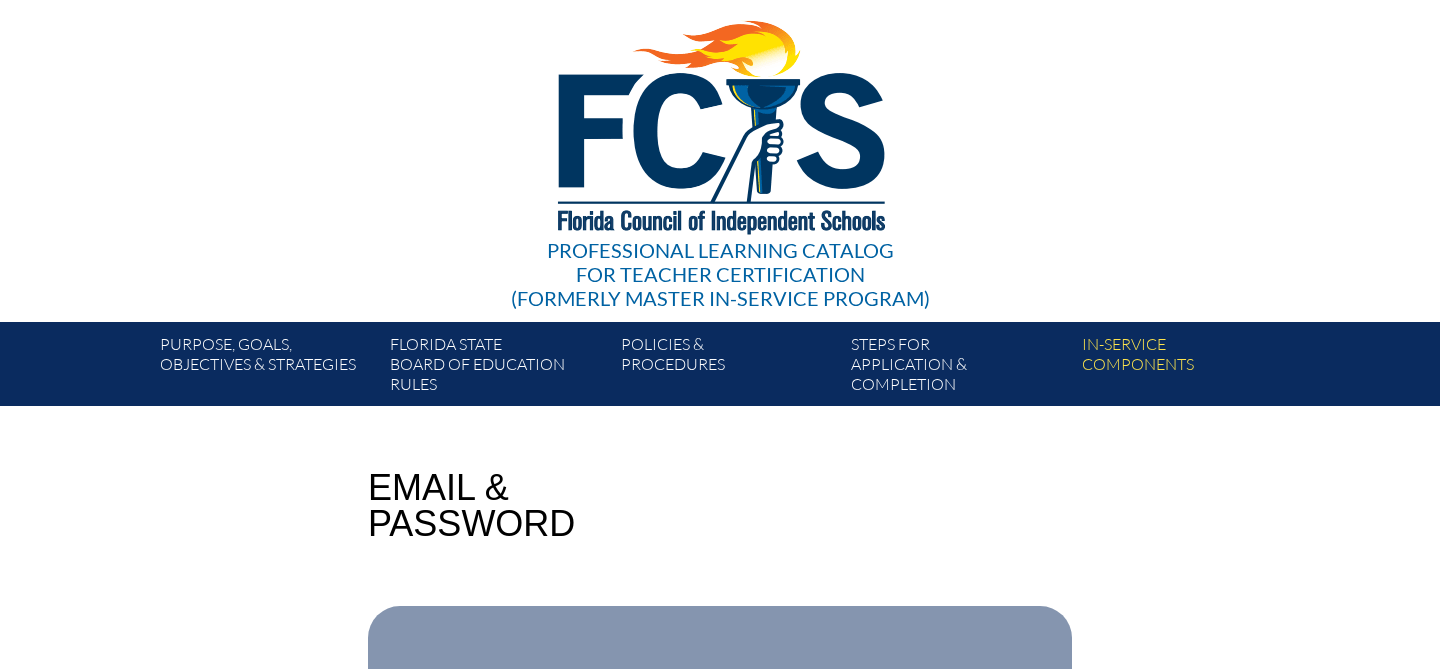 scroll, scrollTop: 0, scrollLeft: 0, axis: both 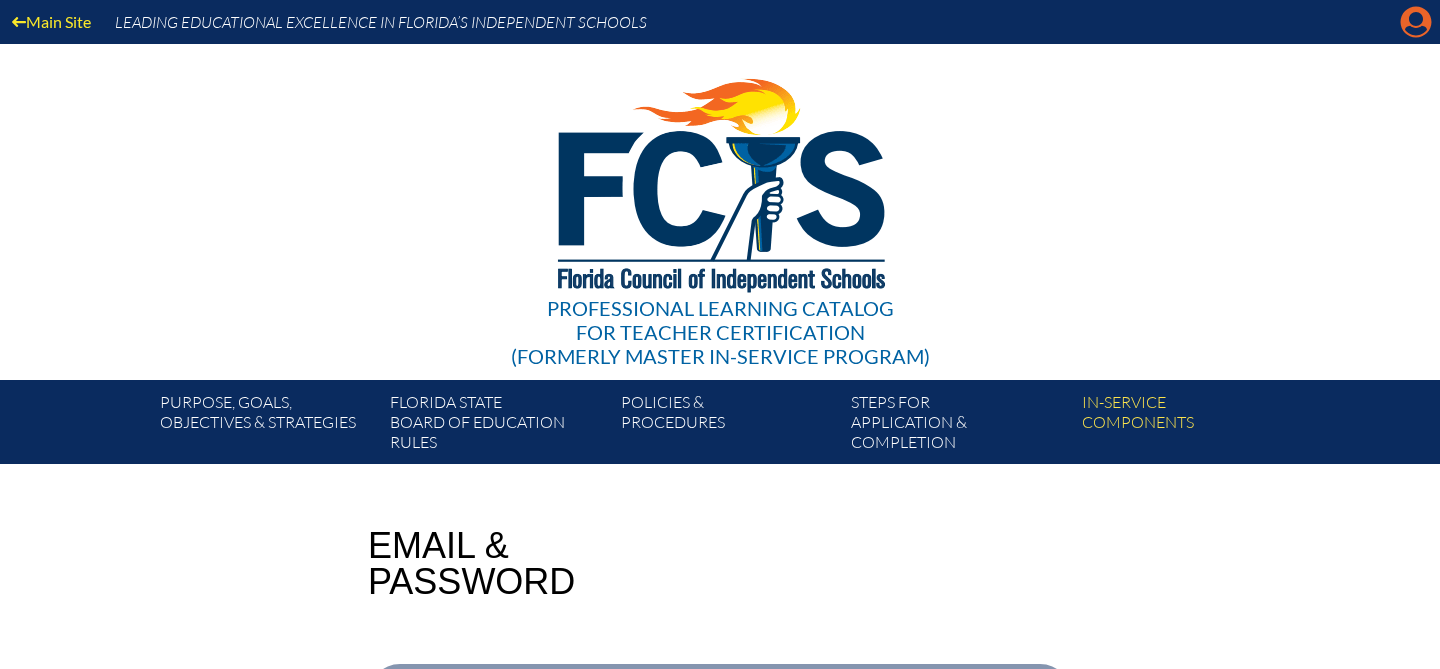 click on "Manage account" 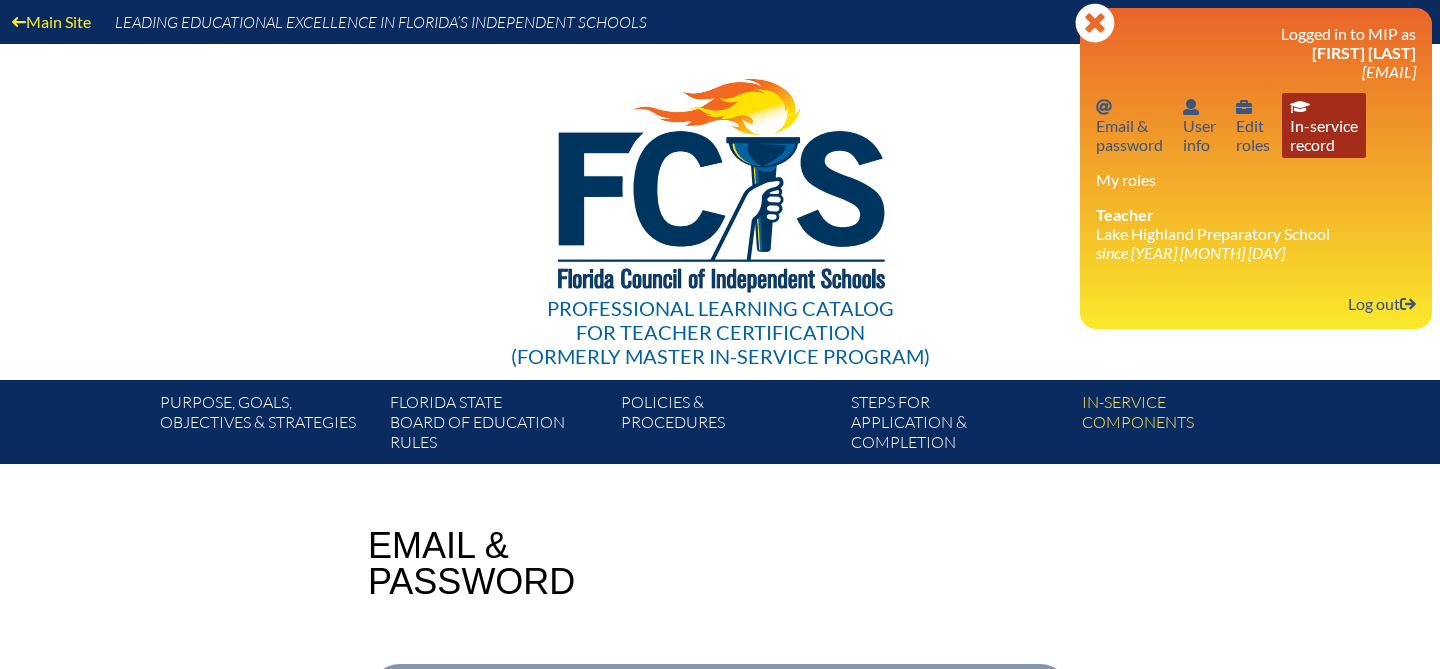 click on "In-service record
In-service record" at bounding box center (1324, 125) 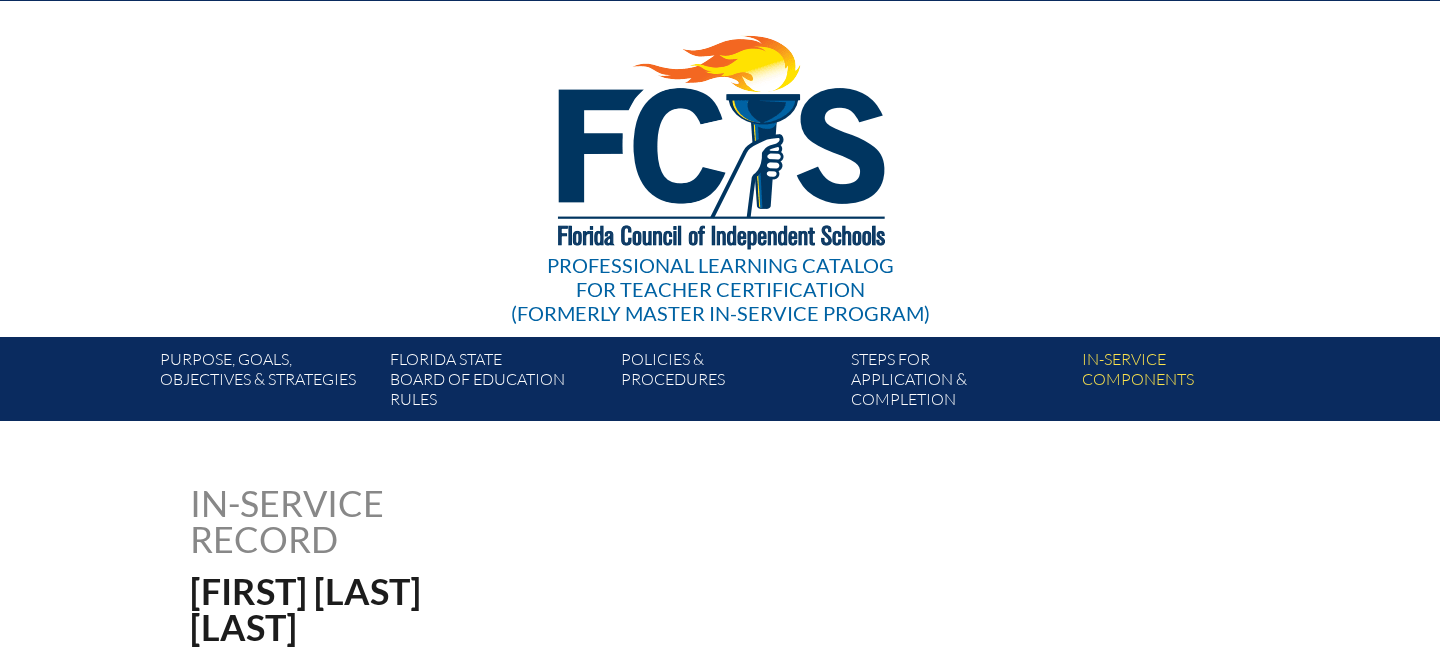 scroll, scrollTop: 0, scrollLeft: 0, axis: both 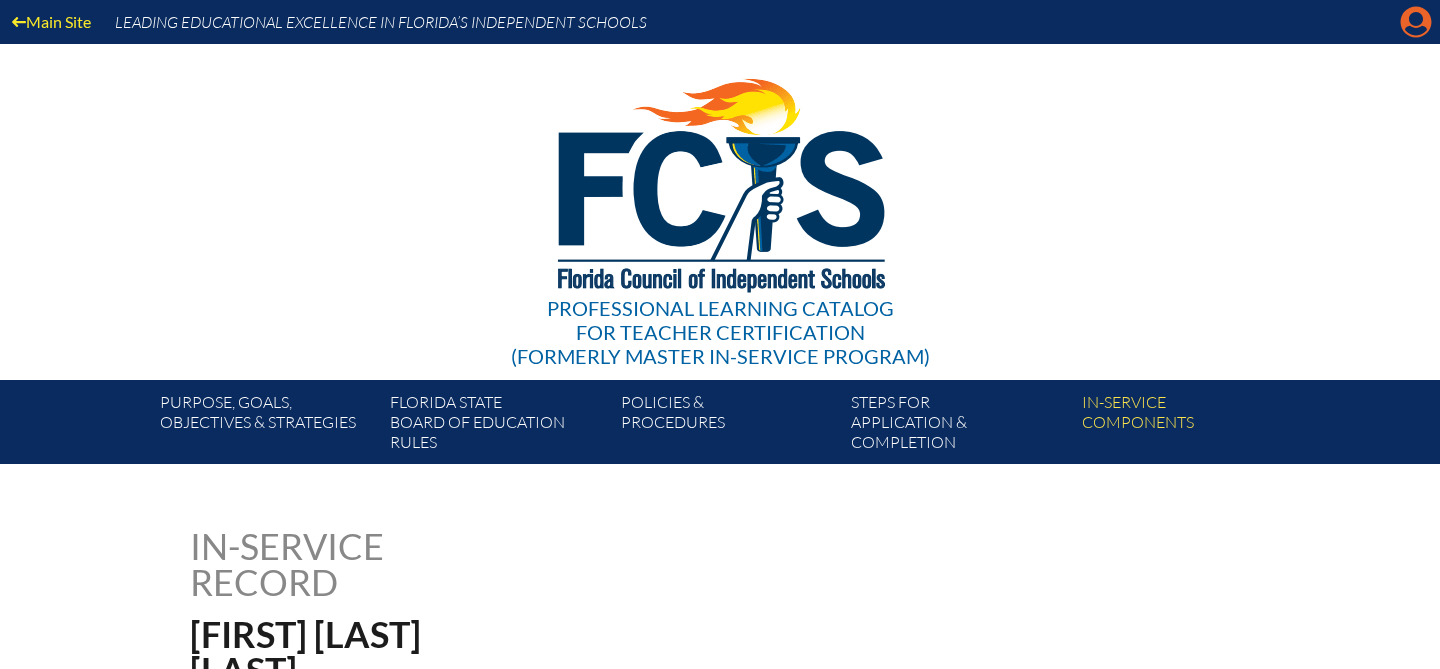 click on "Manage account" 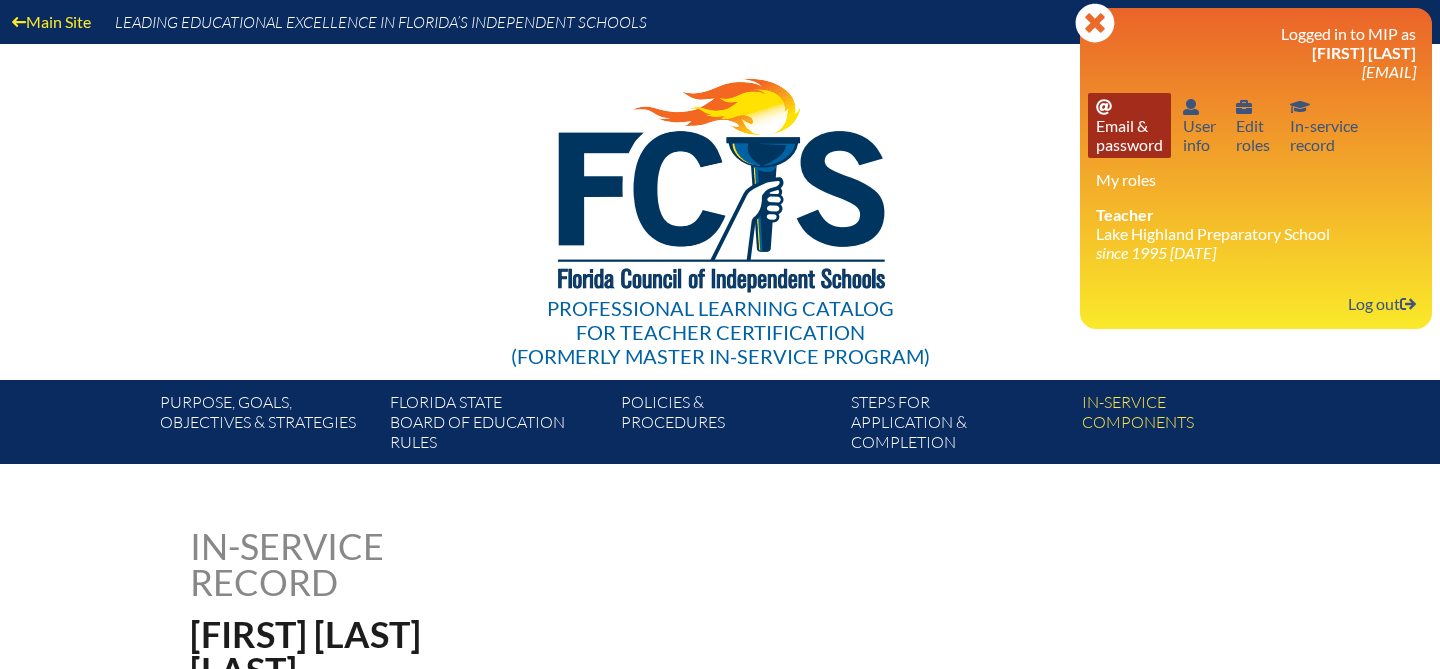 click on "Email password
Email & password" at bounding box center [1129, 125] 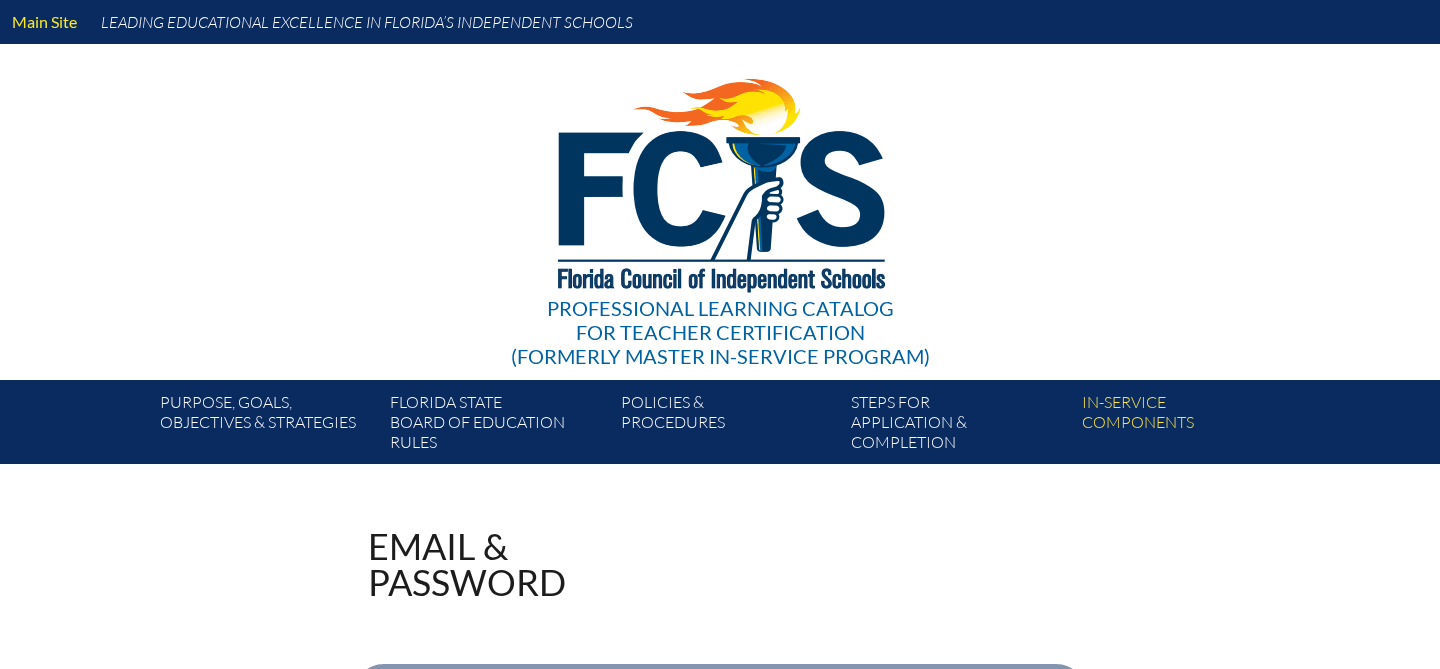 scroll, scrollTop: 0, scrollLeft: 0, axis: both 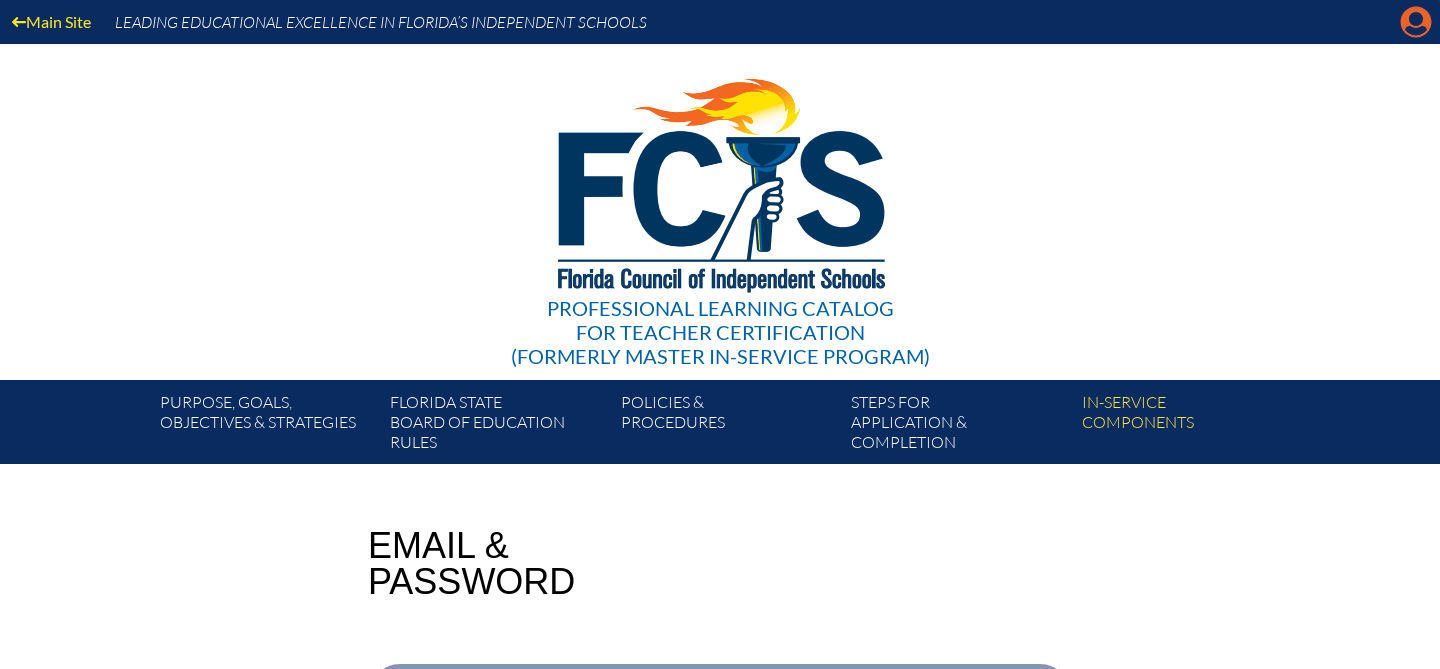 click 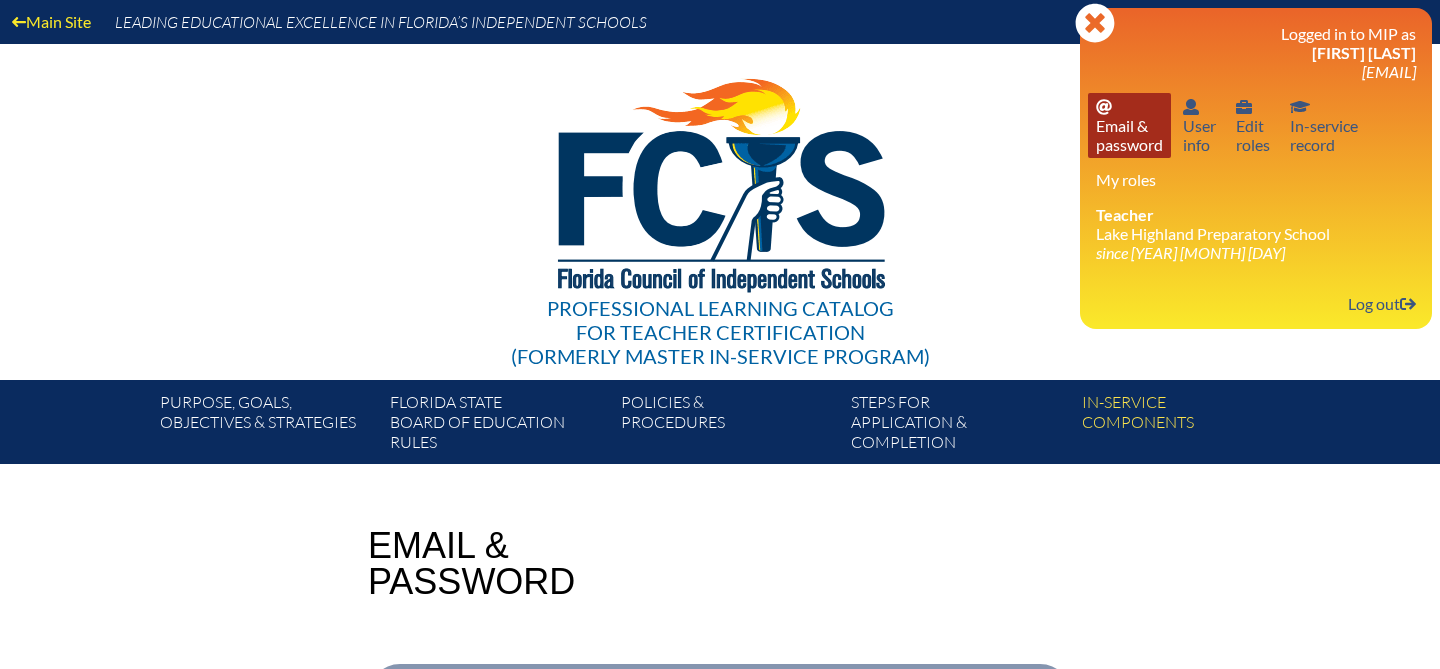 click on "Email password
Email & password" at bounding box center (1129, 125) 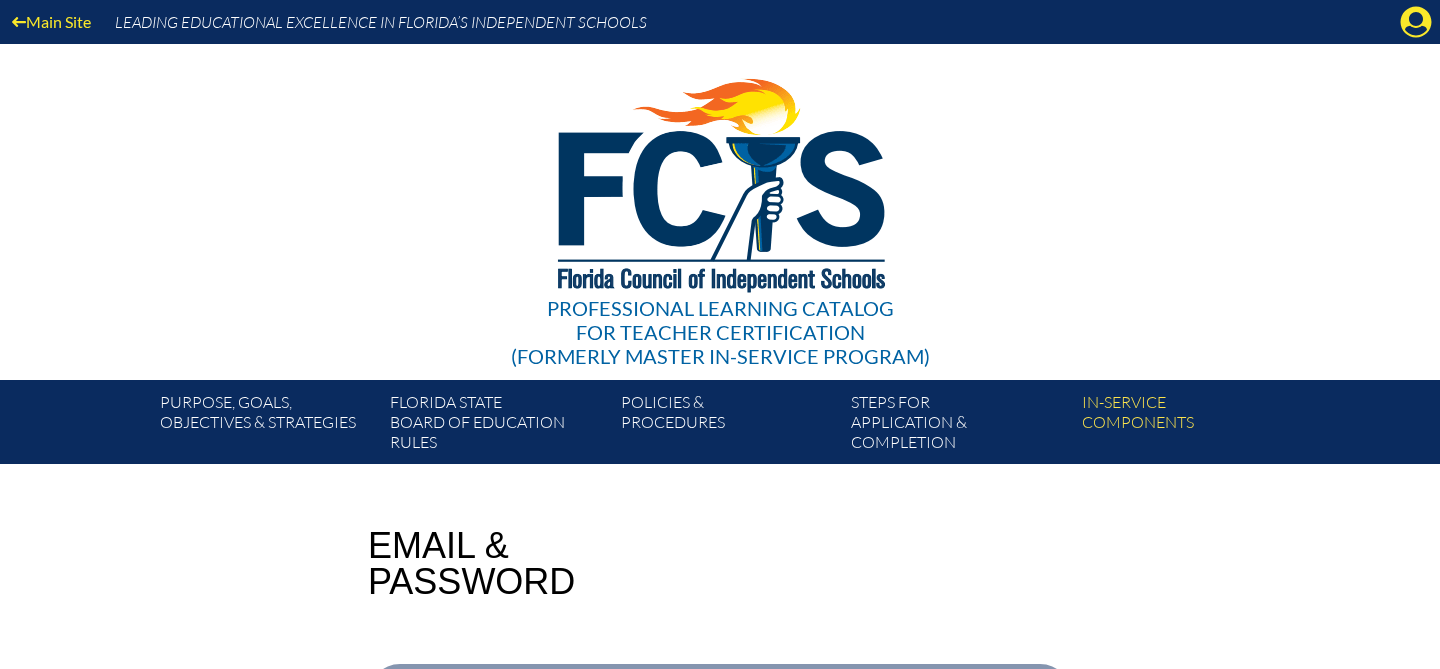 scroll, scrollTop: 0, scrollLeft: 0, axis: both 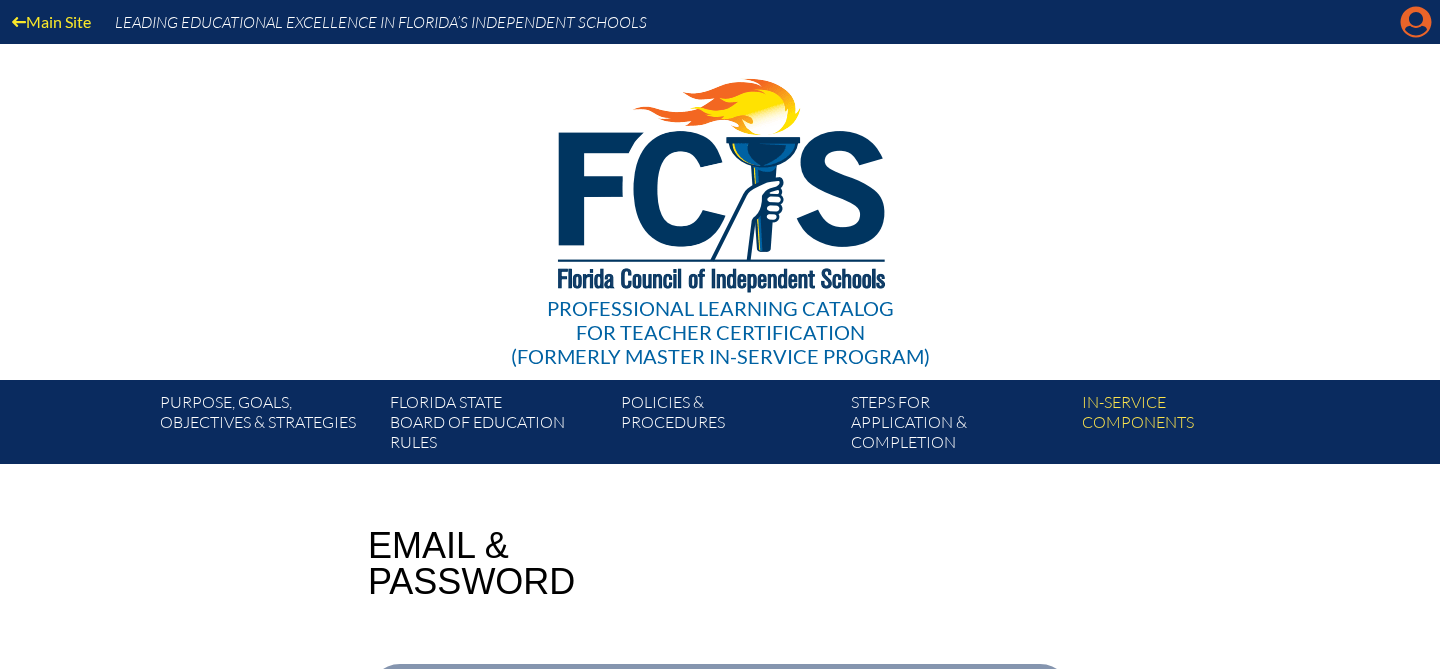 click 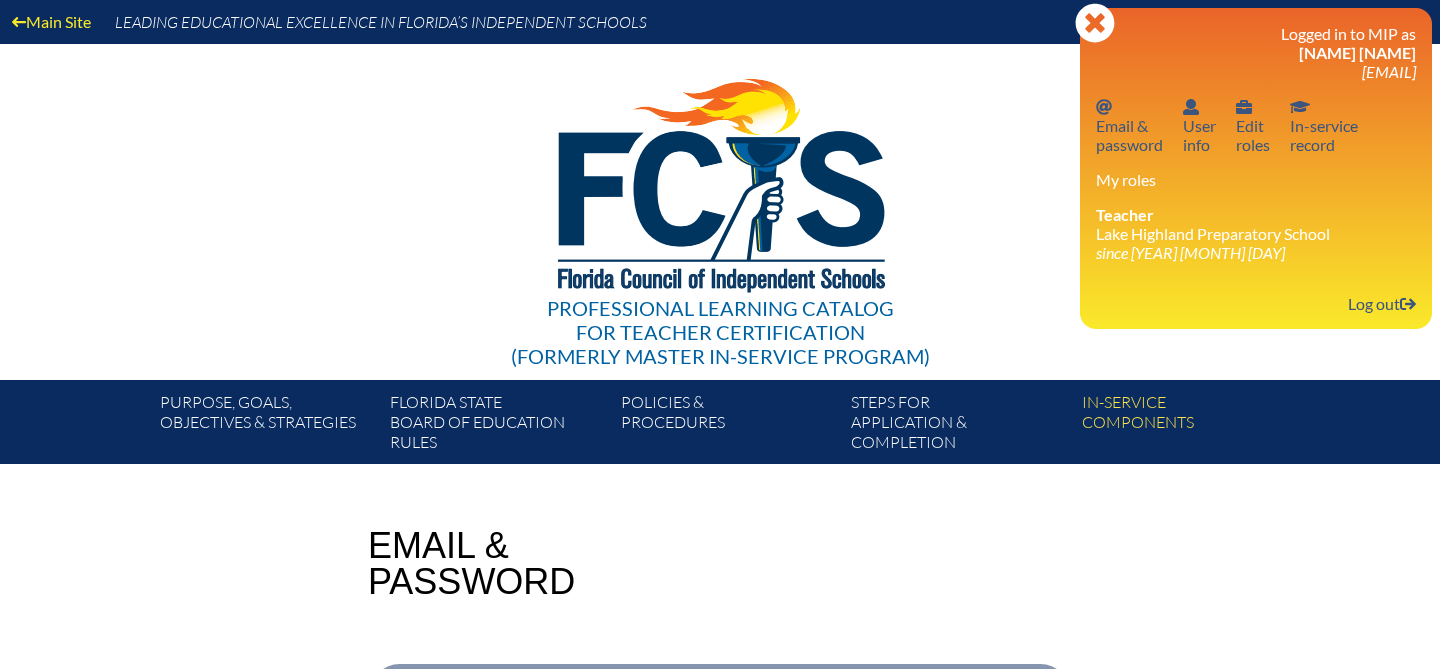 click on "Main Site
Leading Educational Excellence in Florida’s Independent Schools
Professional Learning Catalog
for Teacher Certification
(formerly Master In-service Program)
Purpose, goals, objectives & strategies" at bounding box center [720, 711] 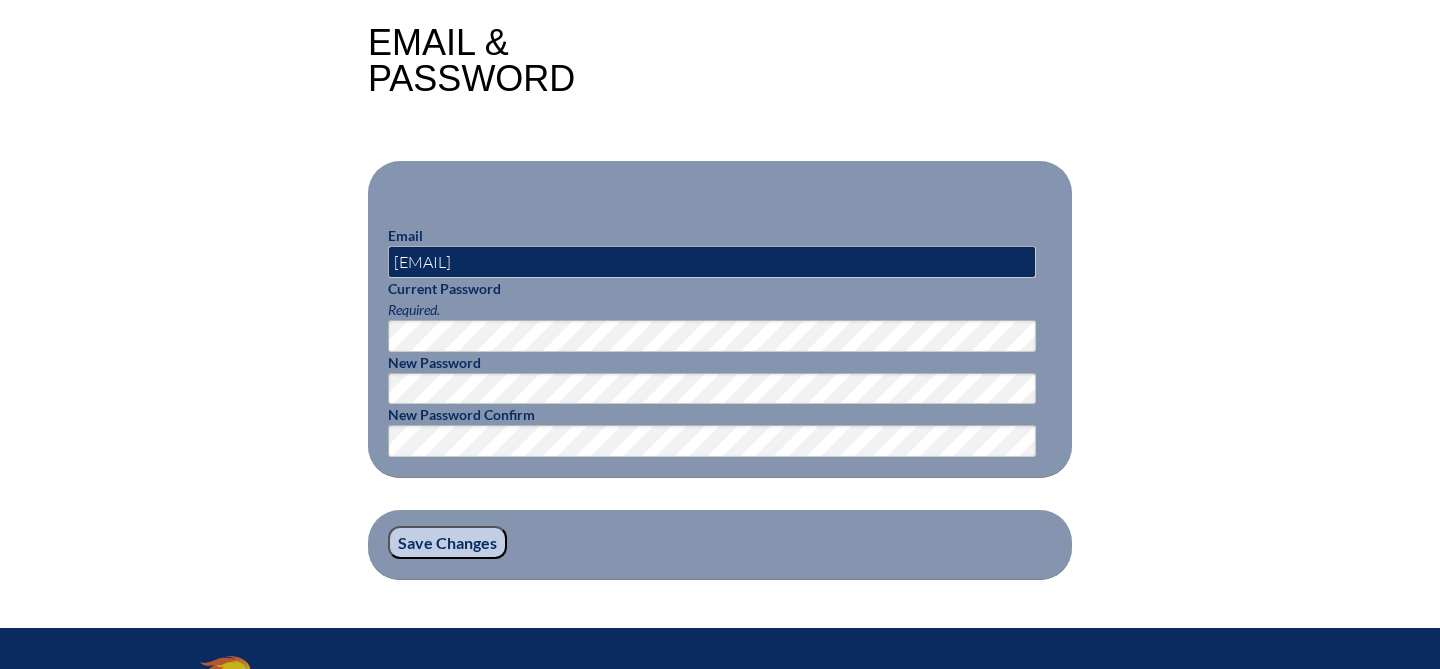 scroll, scrollTop: 507, scrollLeft: 0, axis: vertical 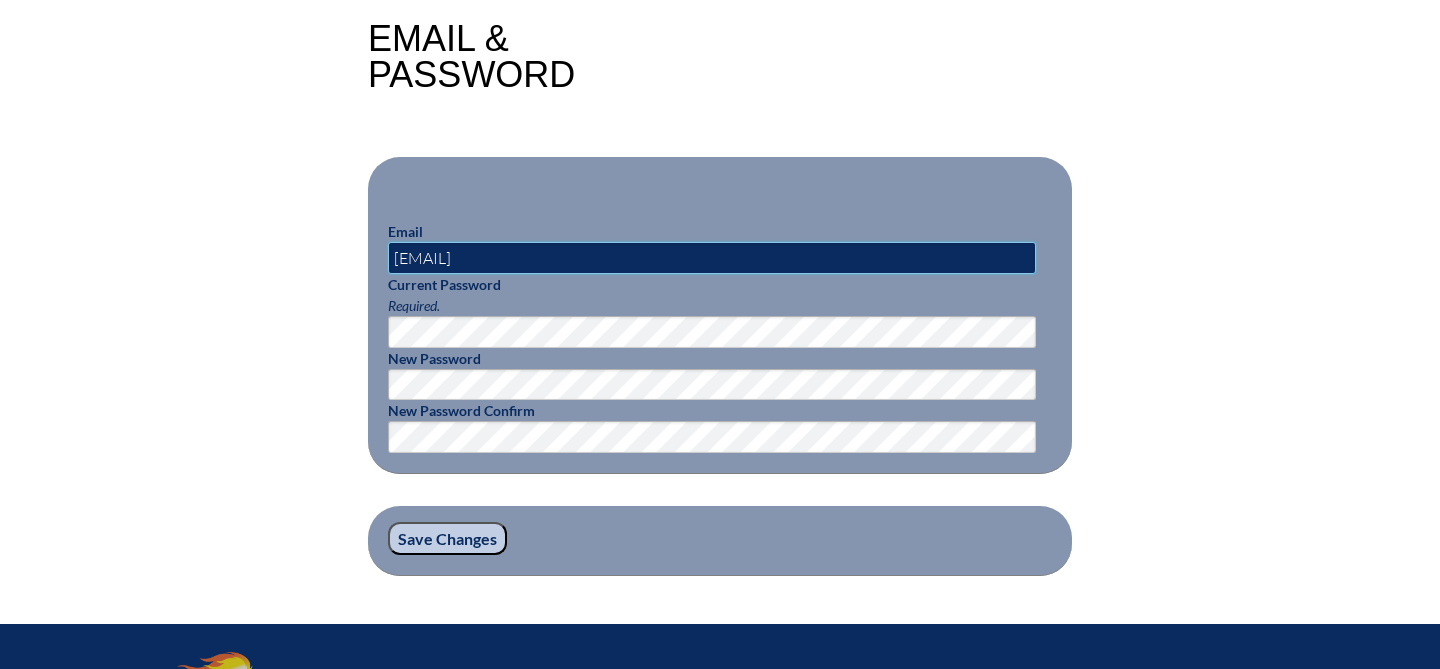click on "[EMAIL]" at bounding box center [712, 258] 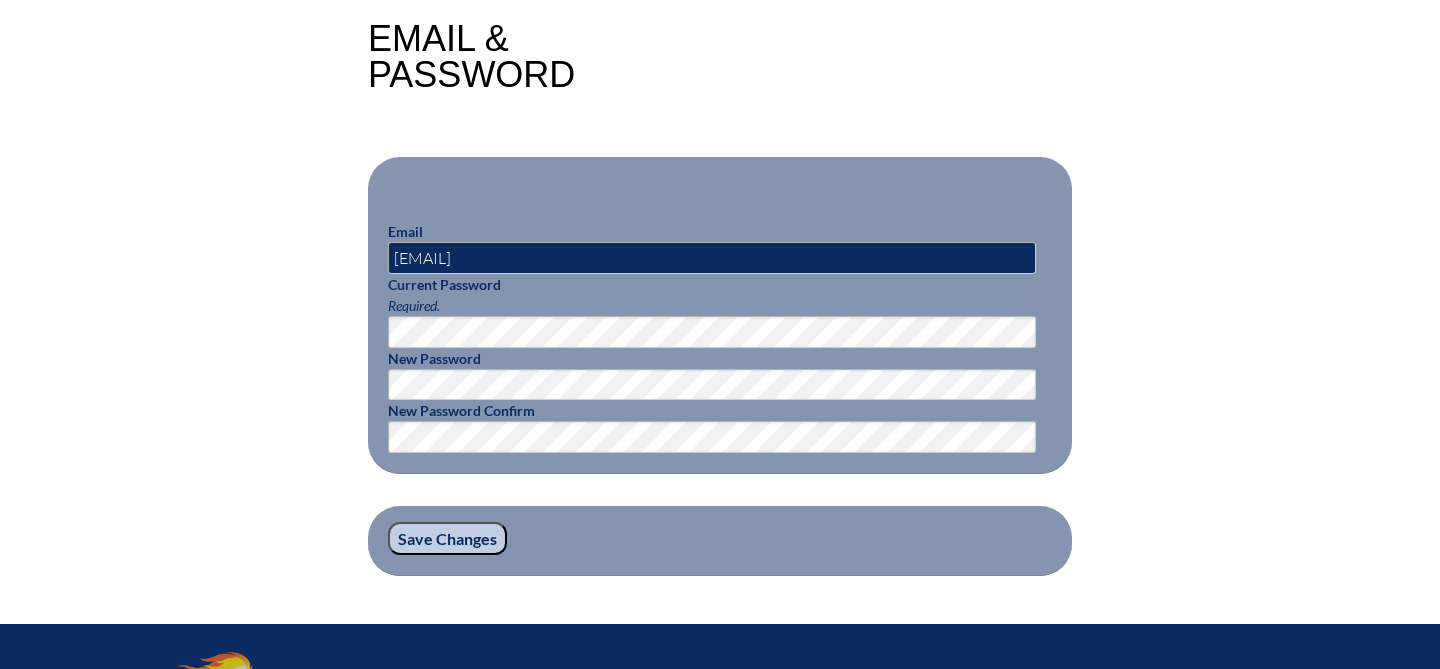 click on "Save Changes" at bounding box center (447, 539) 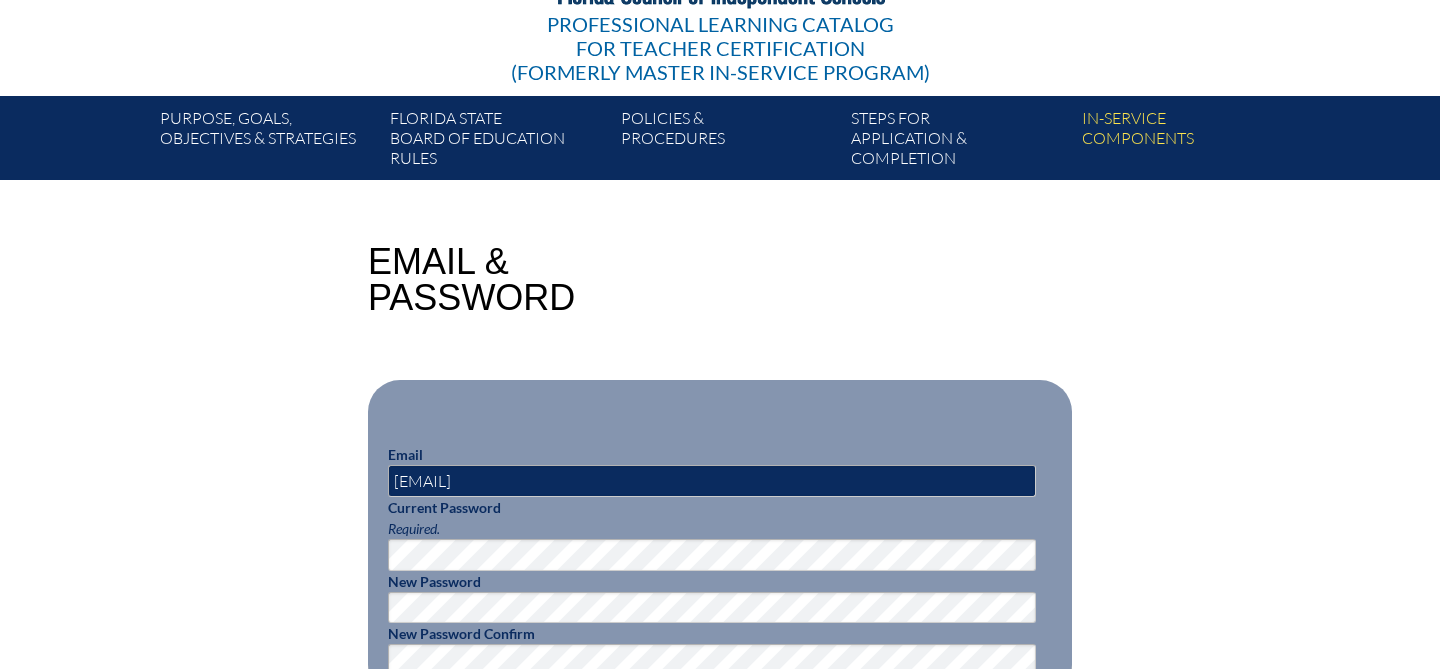 scroll, scrollTop: 423, scrollLeft: 0, axis: vertical 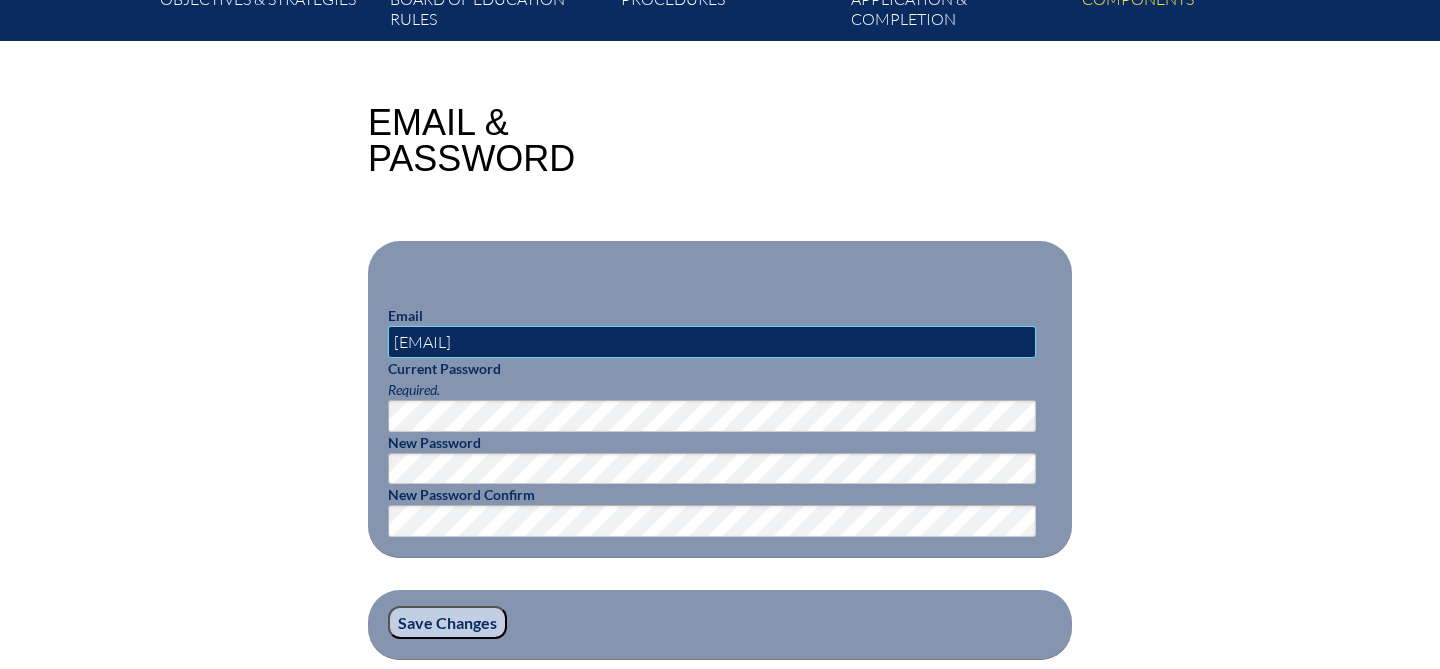 click on "[EMAIL]" at bounding box center (712, 342) 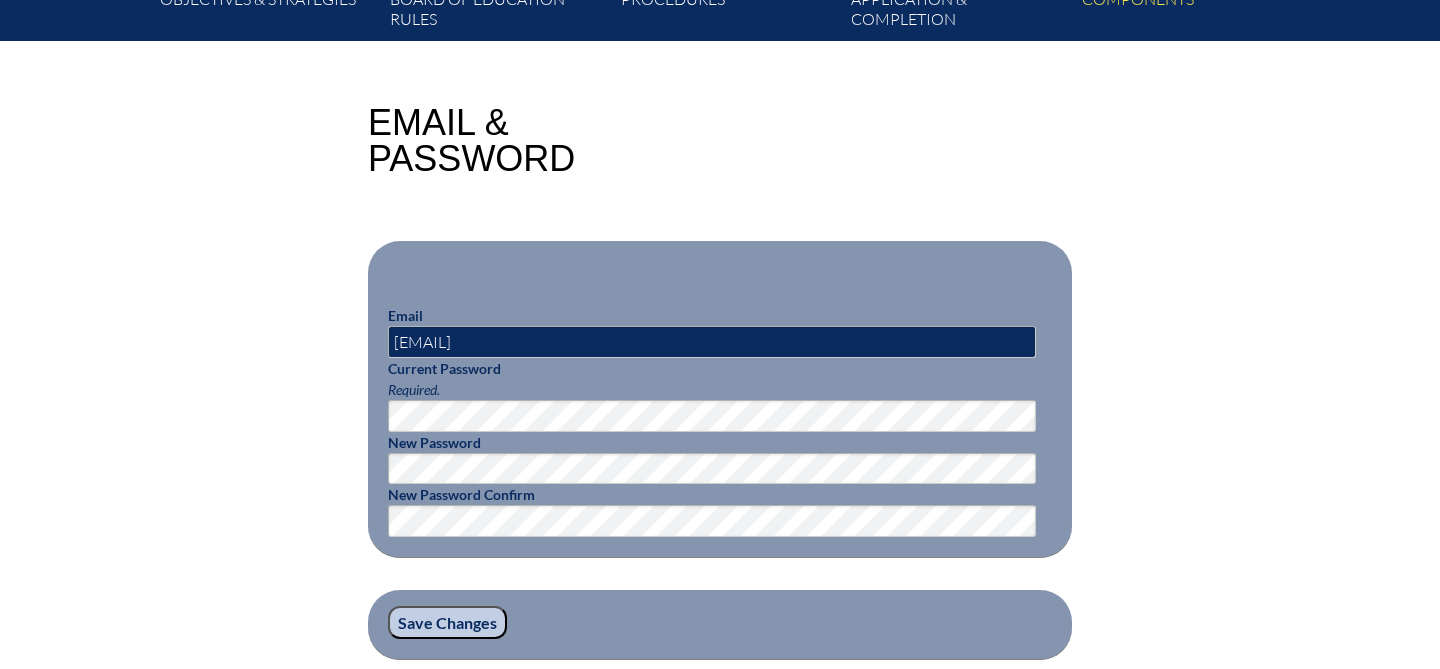 click on "Save Changes" at bounding box center (447, 623) 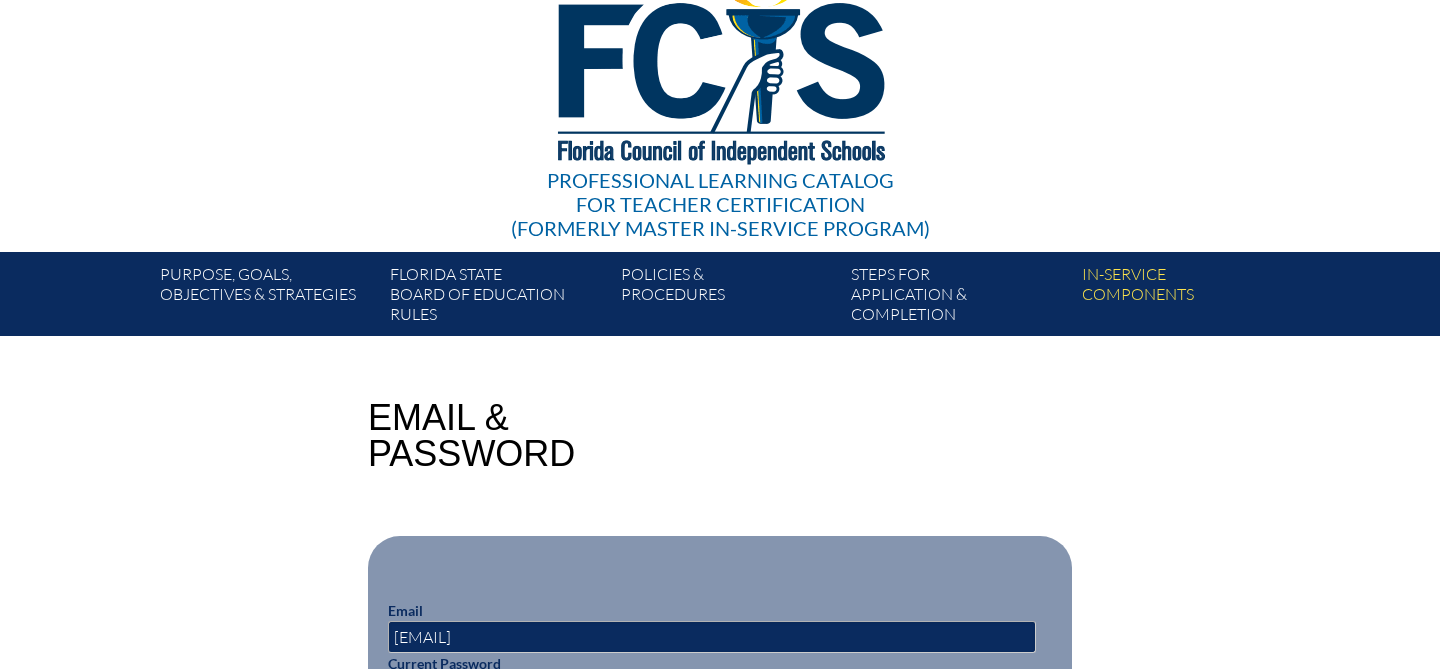 scroll, scrollTop: 0, scrollLeft: 0, axis: both 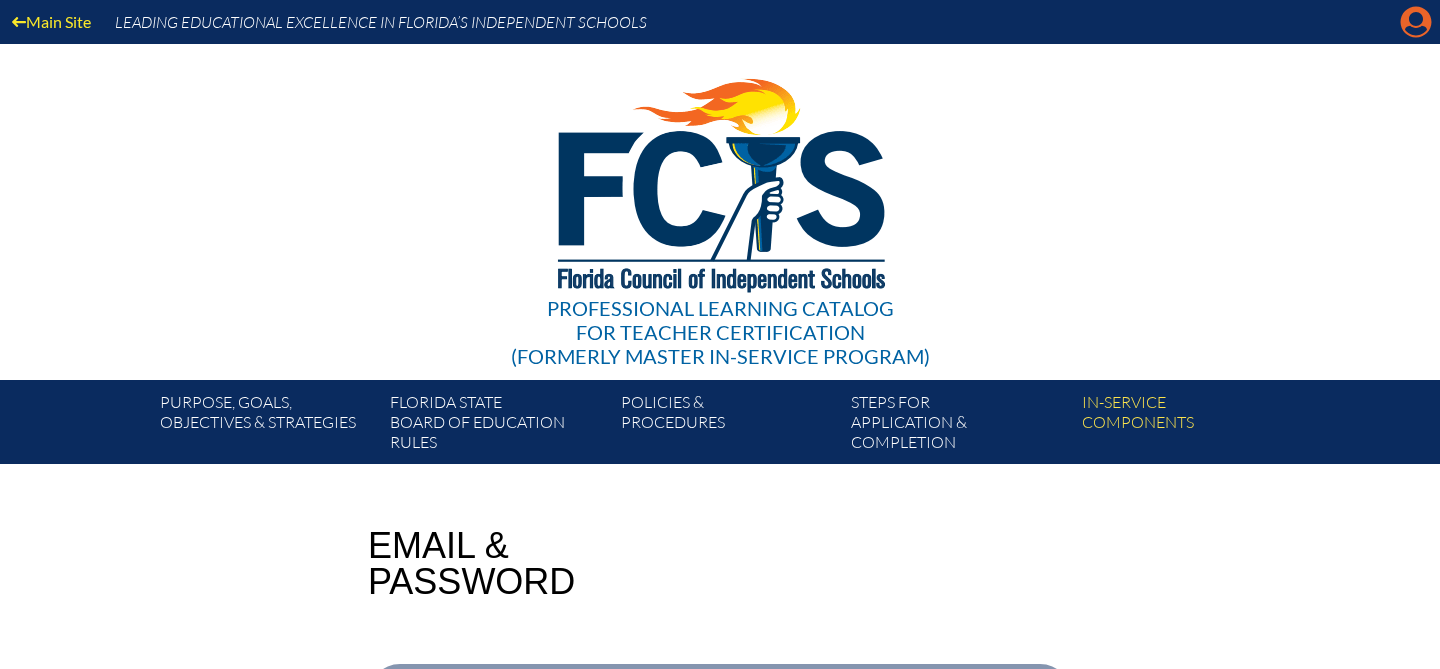 click on "Manage account" 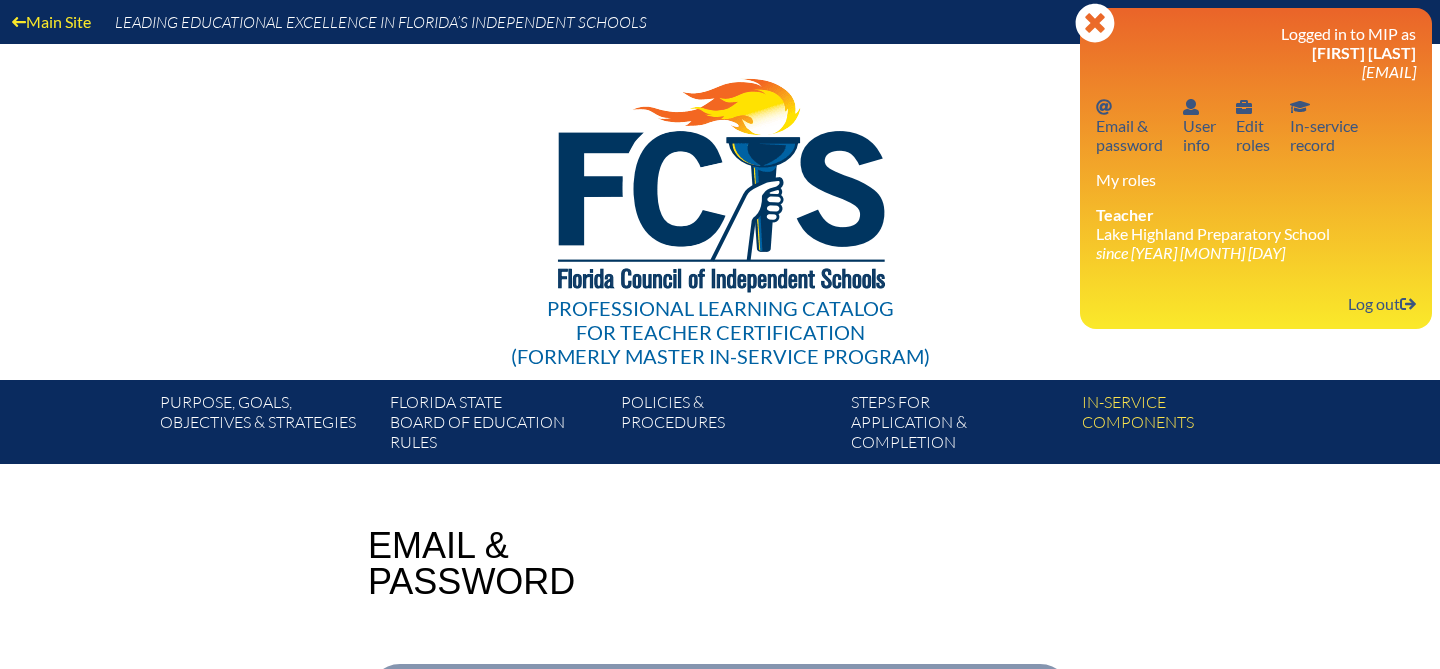 click on "Professional Learning Catalog
for Teacher Certification
(formerly Master In-service Program)" at bounding box center [720, 212] 